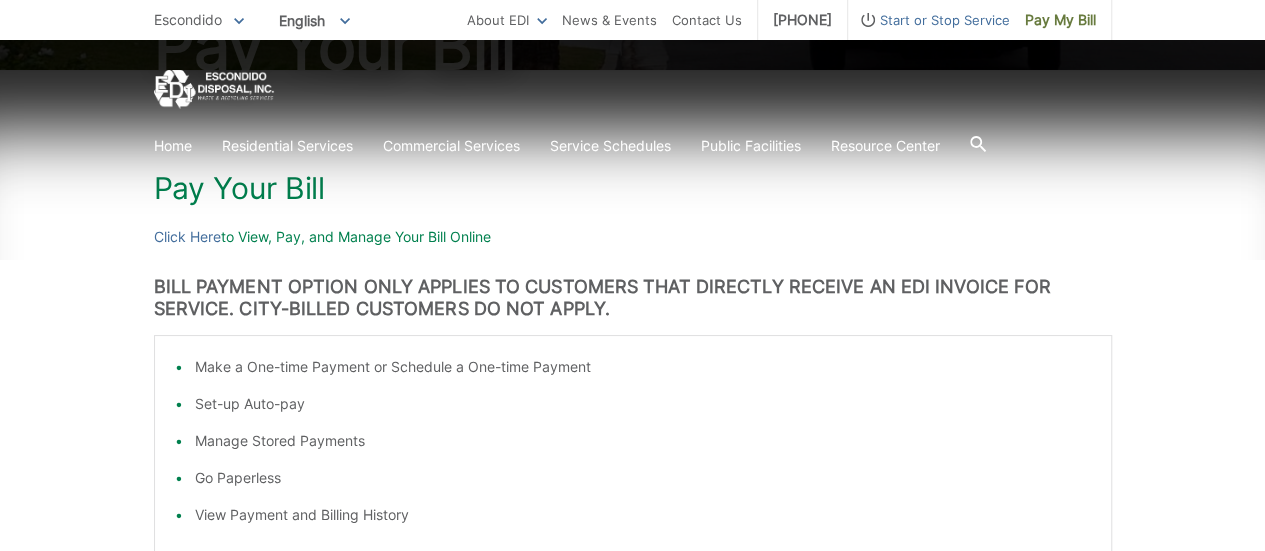 scroll, scrollTop: 277, scrollLeft: 0, axis: vertical 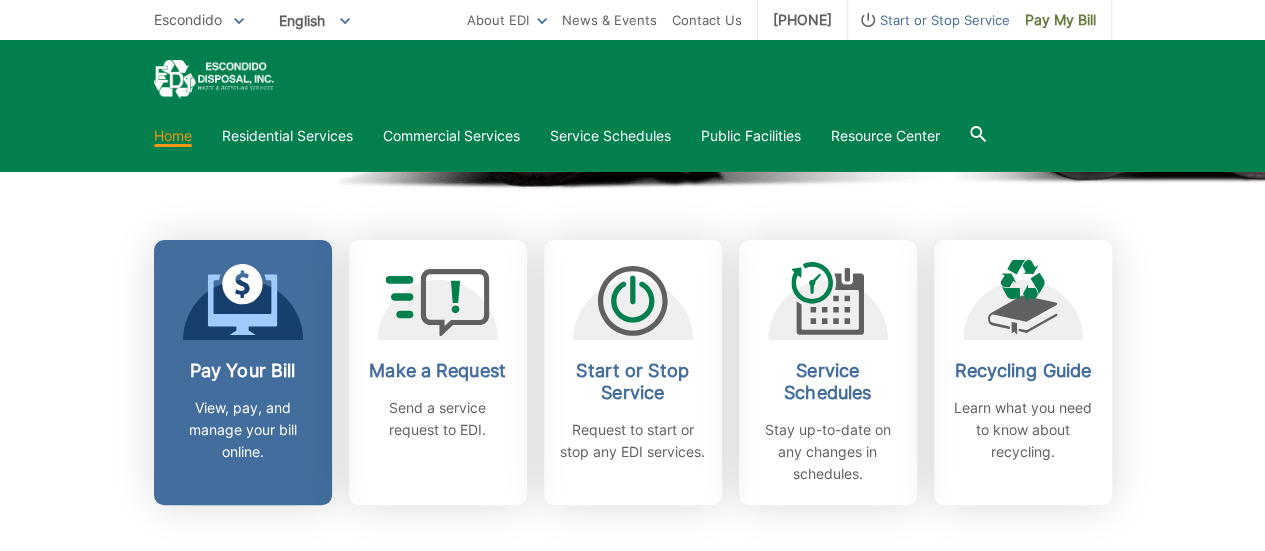 click 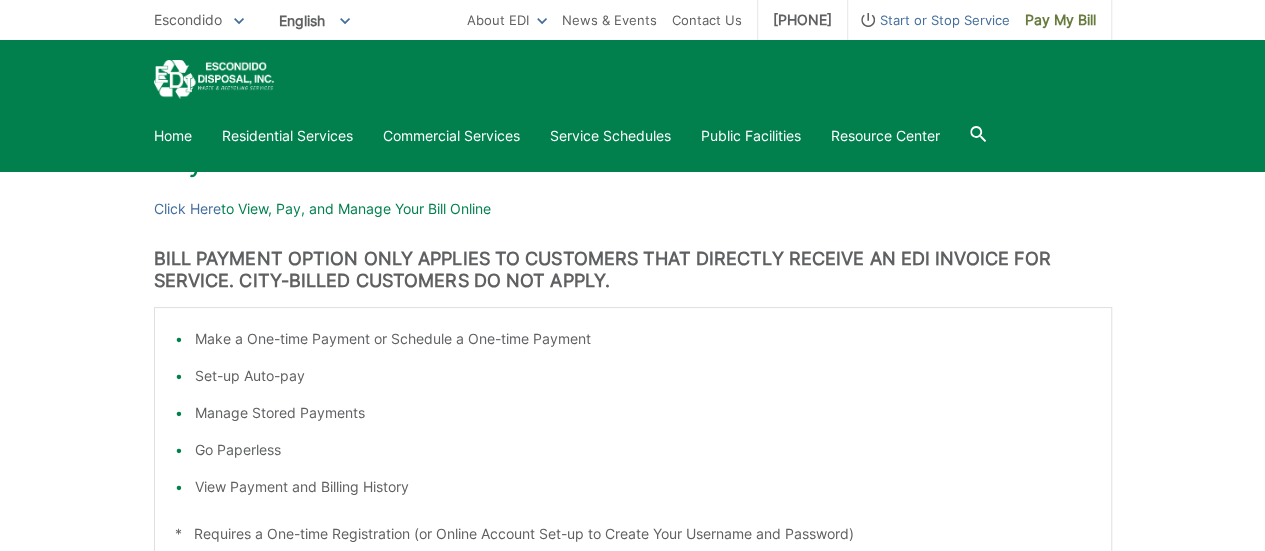 scroll, scrollTop: 277, scrollLeft: 0, axis: vertical 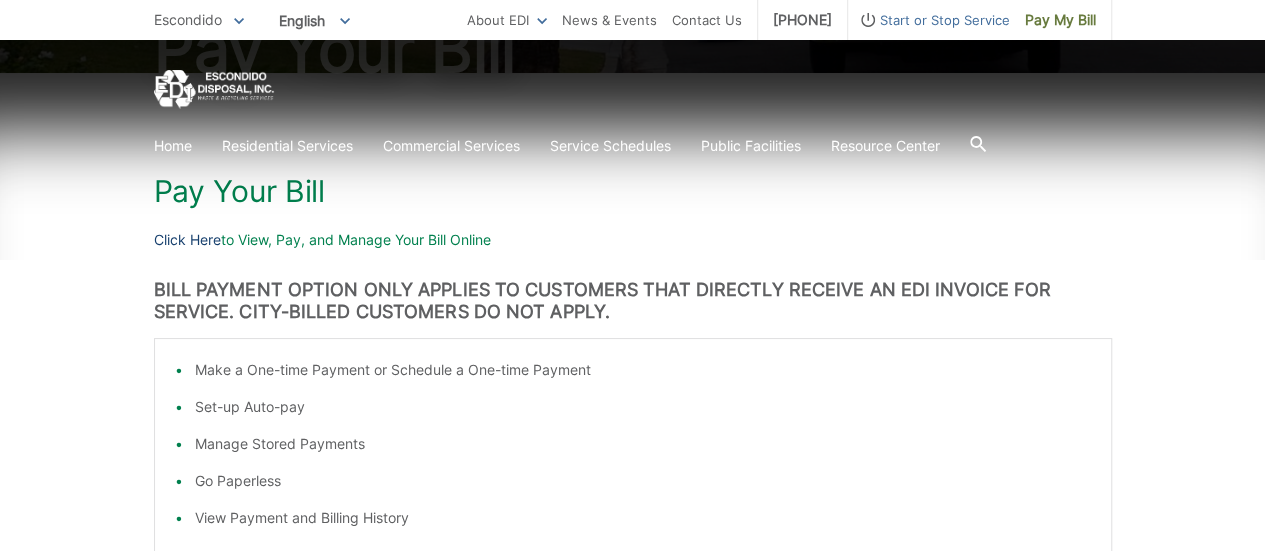 click on "Click Here" at bounding box center (187, 240) 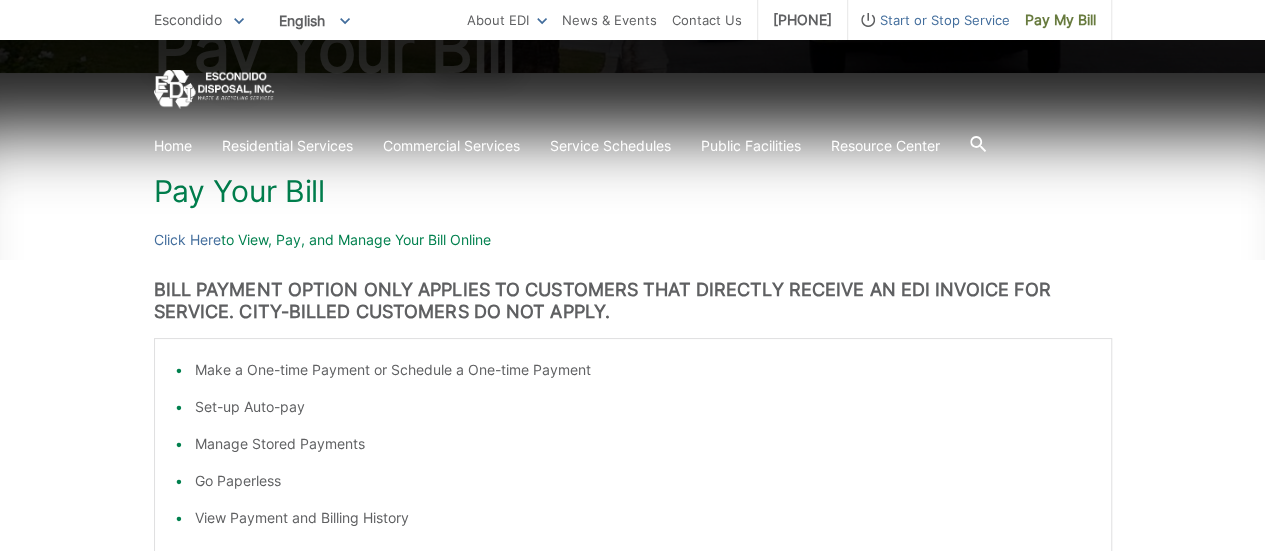 click on "Click Here  to View, Pay, and Manage Your Bill Online" at bounding box center [633, 240] 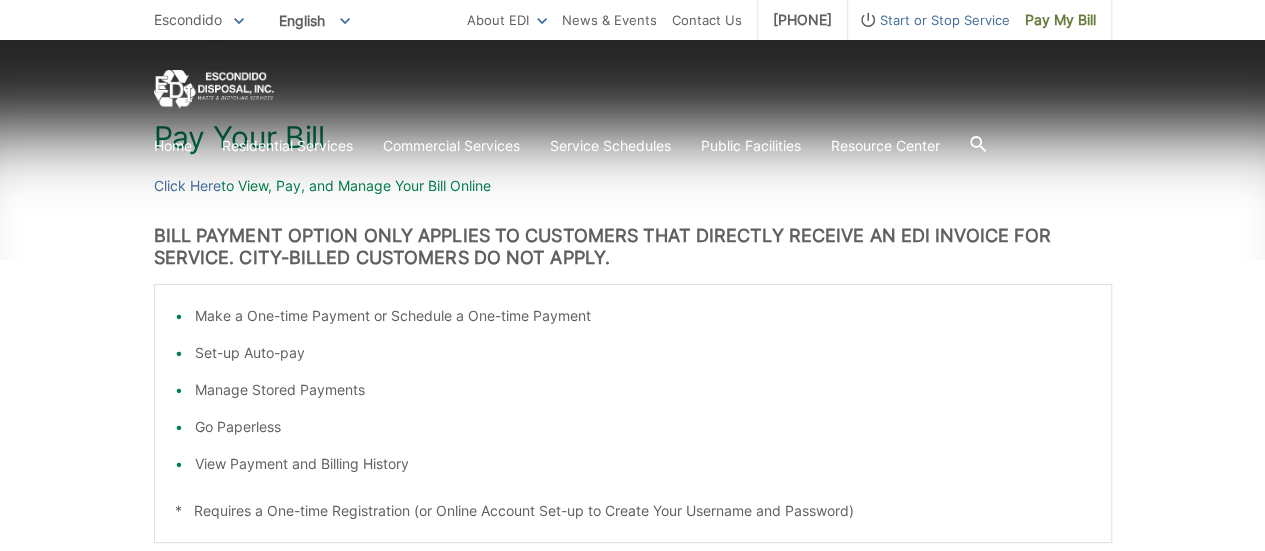 scroll, scrollTop: 377, scrollLeft: 0, axis: vertical 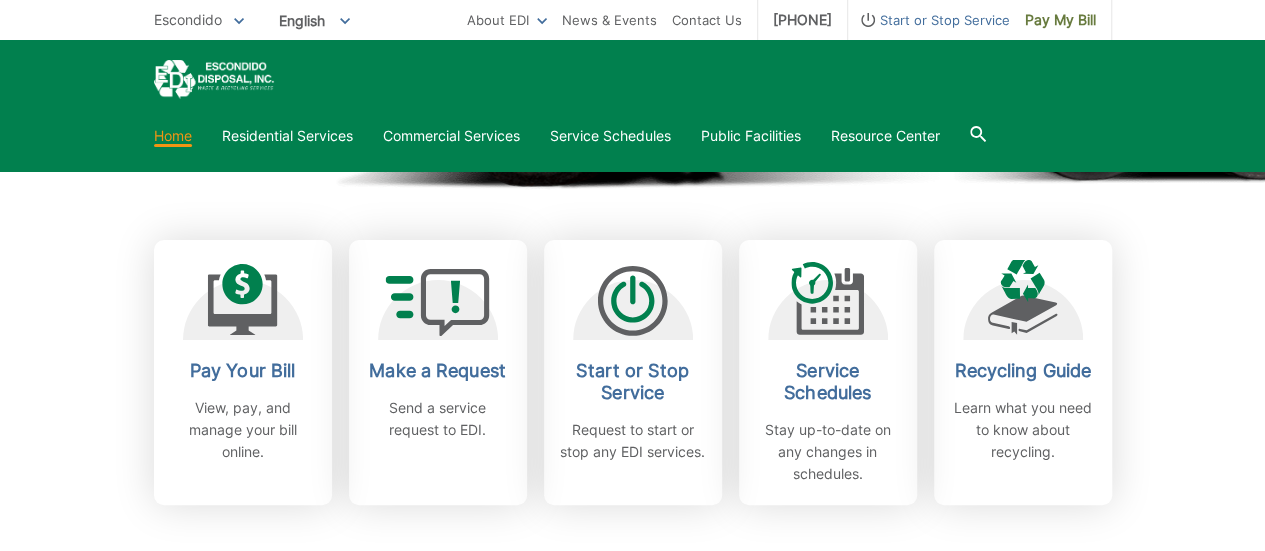 click on "Pay Your Bill" at bounding box center (243, 371) 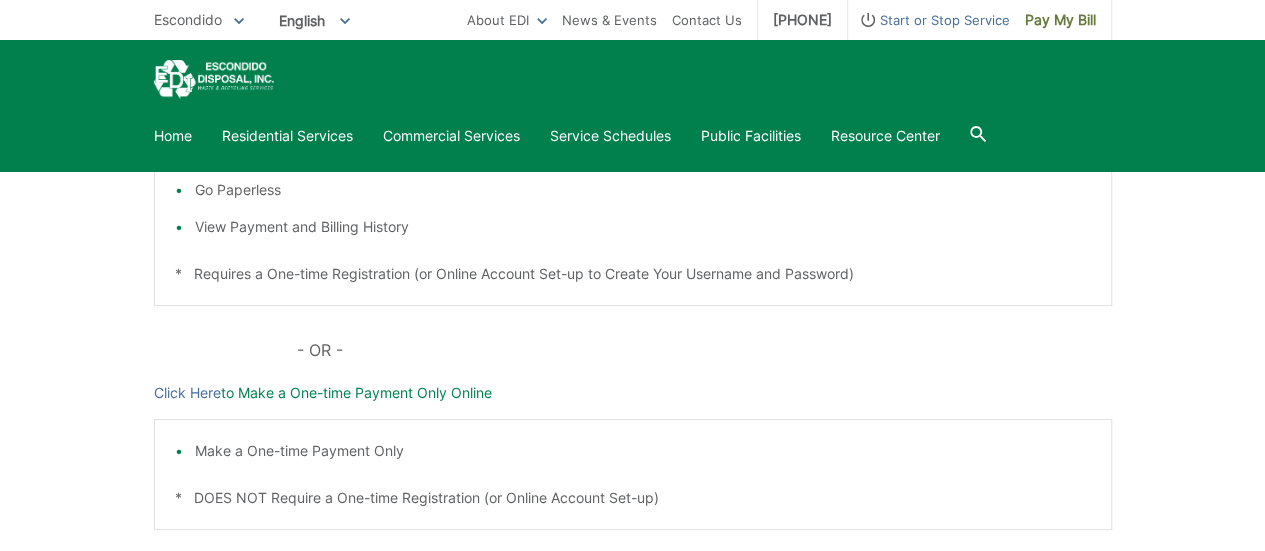 scroll, scrollTop: 600, scrollLeft: 0, axis: vertical 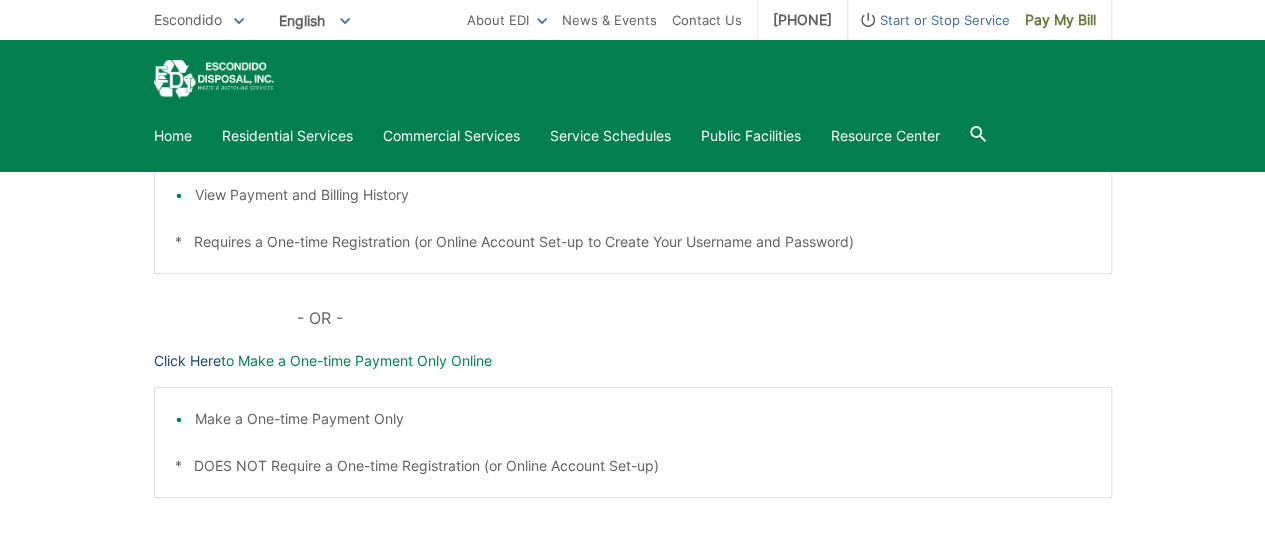 click on "Click Here" at bounding box center [187, 361] 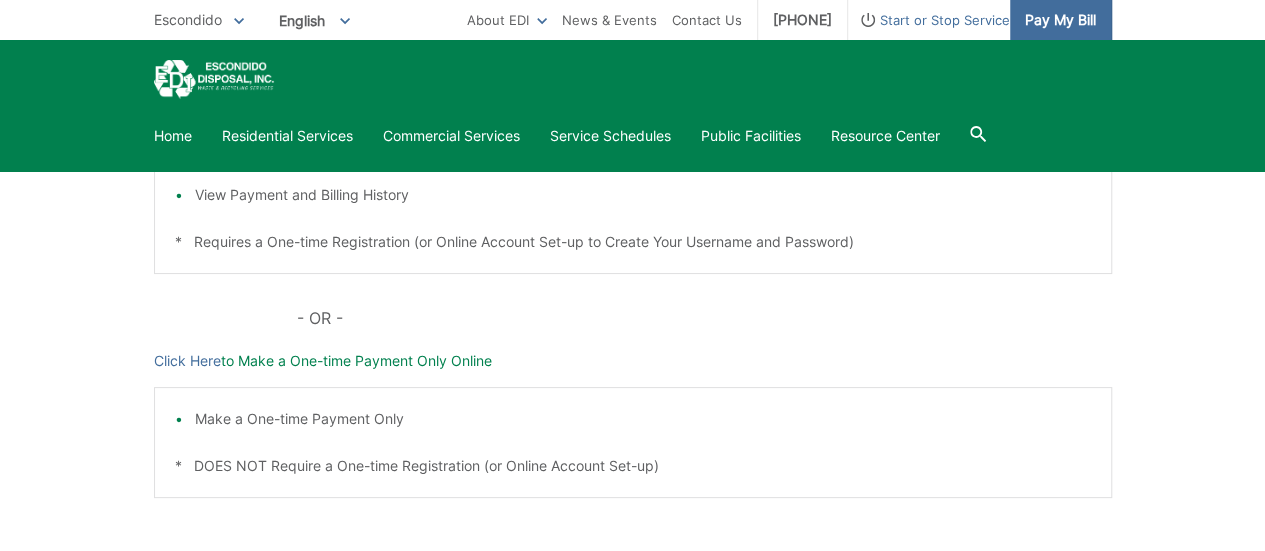 click on "Pay My Bill" at bounding box center [1060, 20] 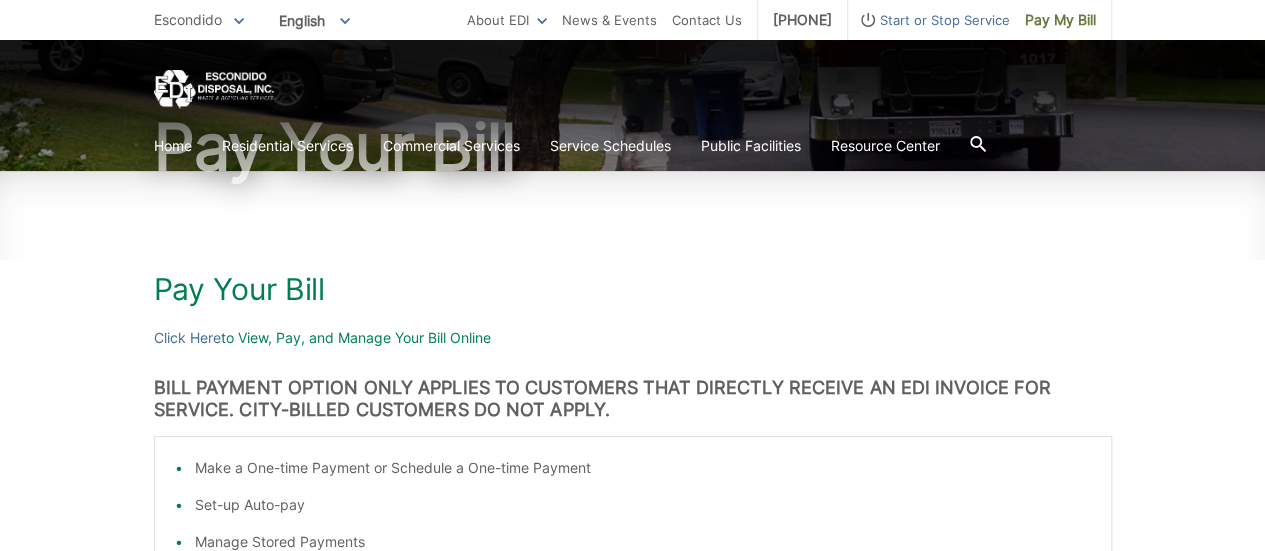 scroll, scrollTop: 300, scrollLeft: 0, axis: vertical 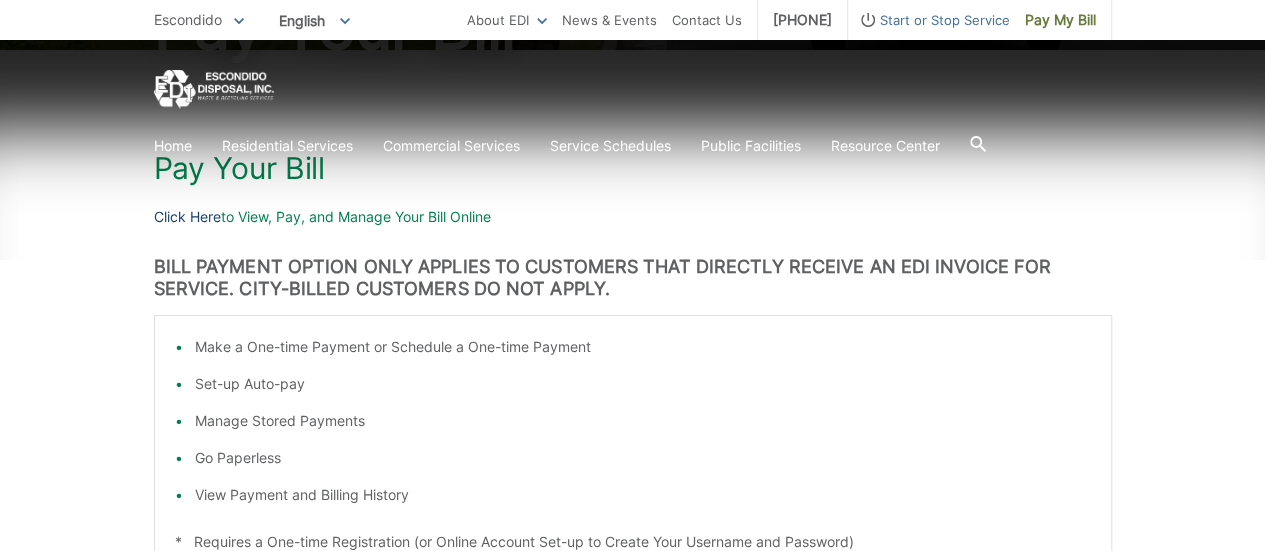 click on "Click Here" at bounding box center [187, 217] 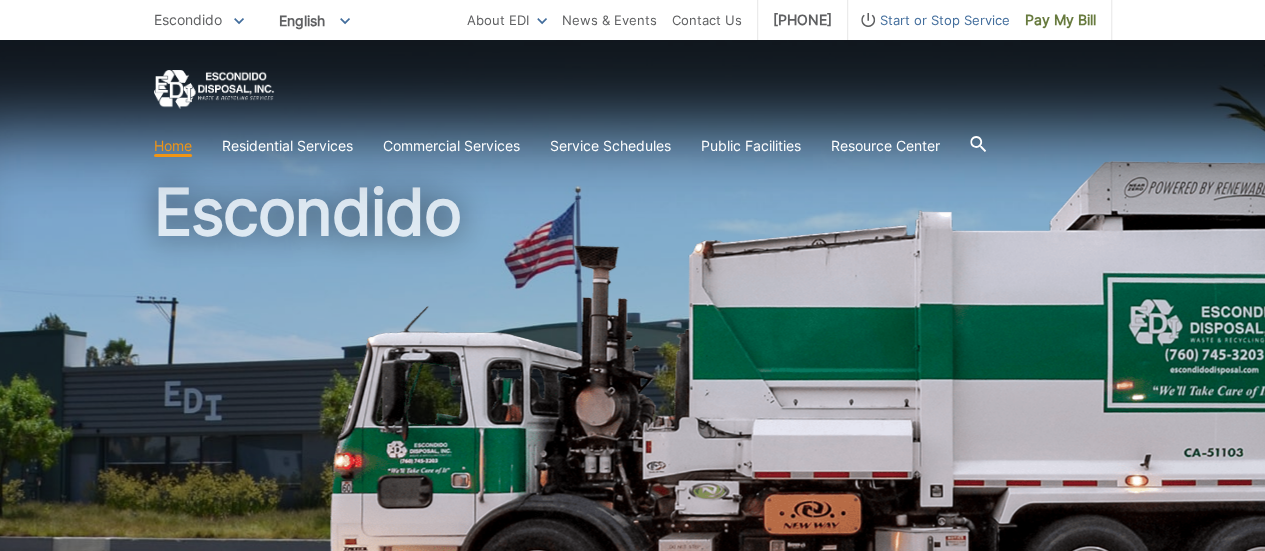 scroll, scrollTop: 0, scrollLeft: 0, axis: both 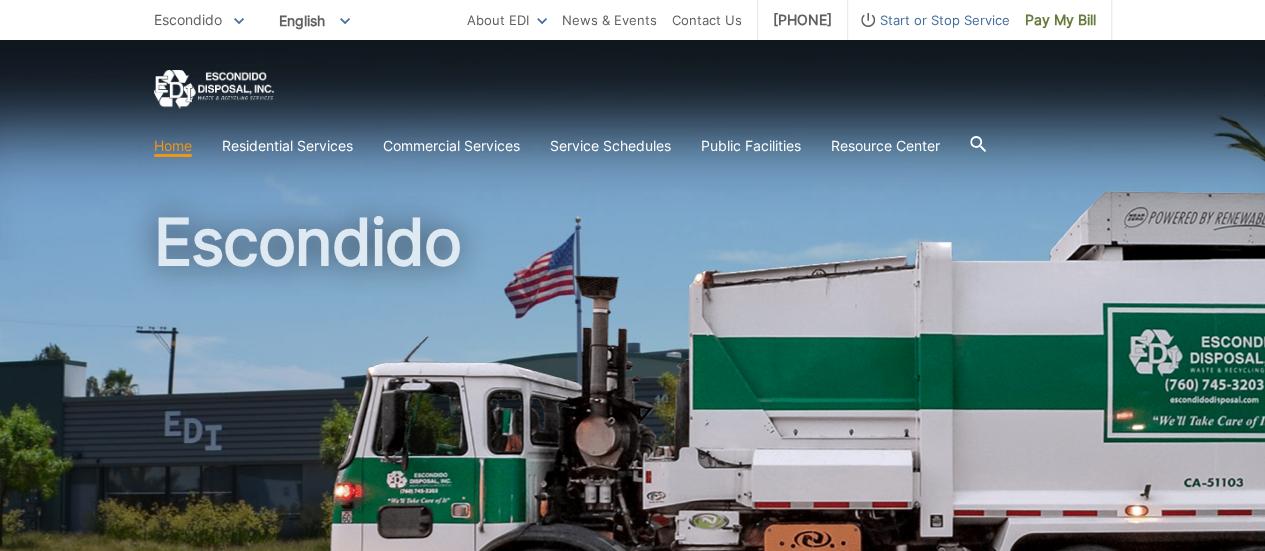 click on "Home" at bounding box center [173, 146] 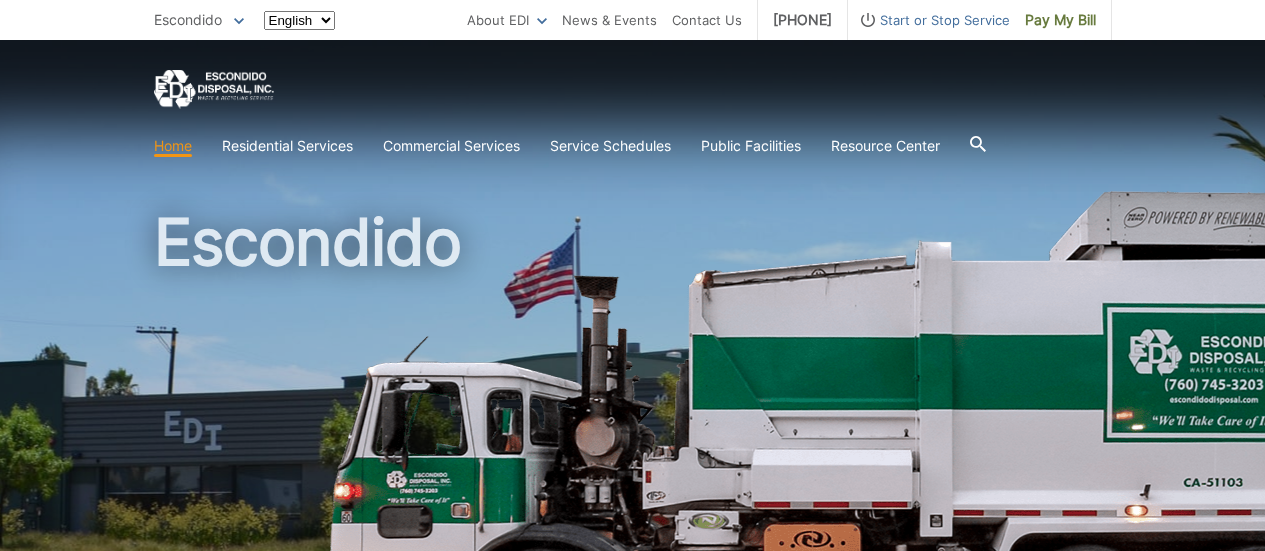 scroll, scrollTop: 0, scrollLeft: 0, axis: both 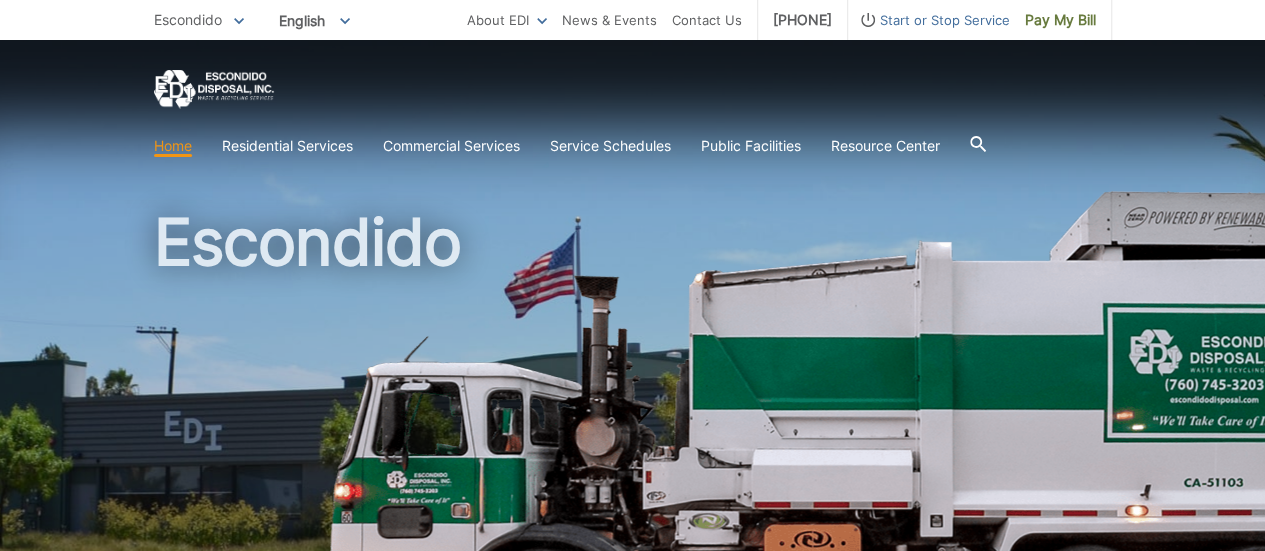 click on "Home" at bounding box center (173, 146) 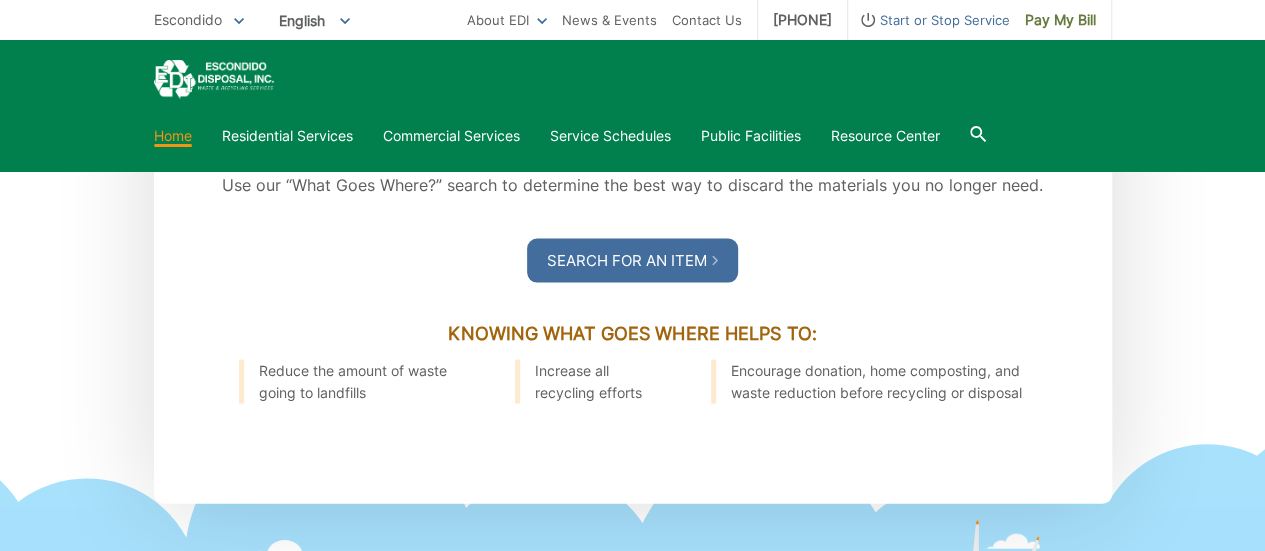 scroll, scrollTop: 1900, scrollLeft: 0, axis: vertical 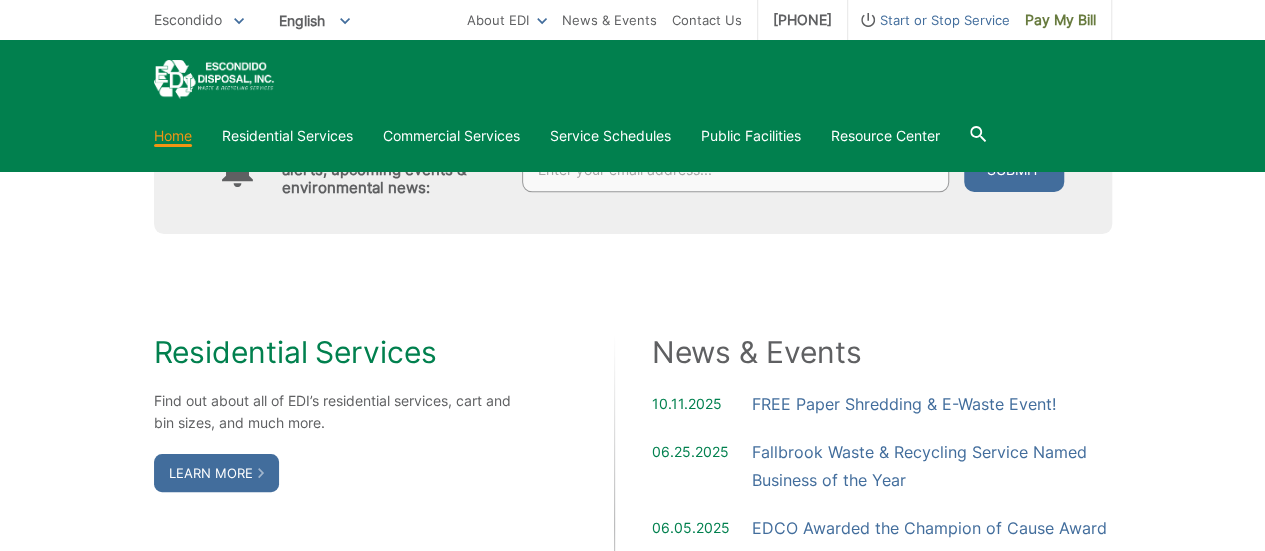 click on "Home" at bounding box center [173, 136] 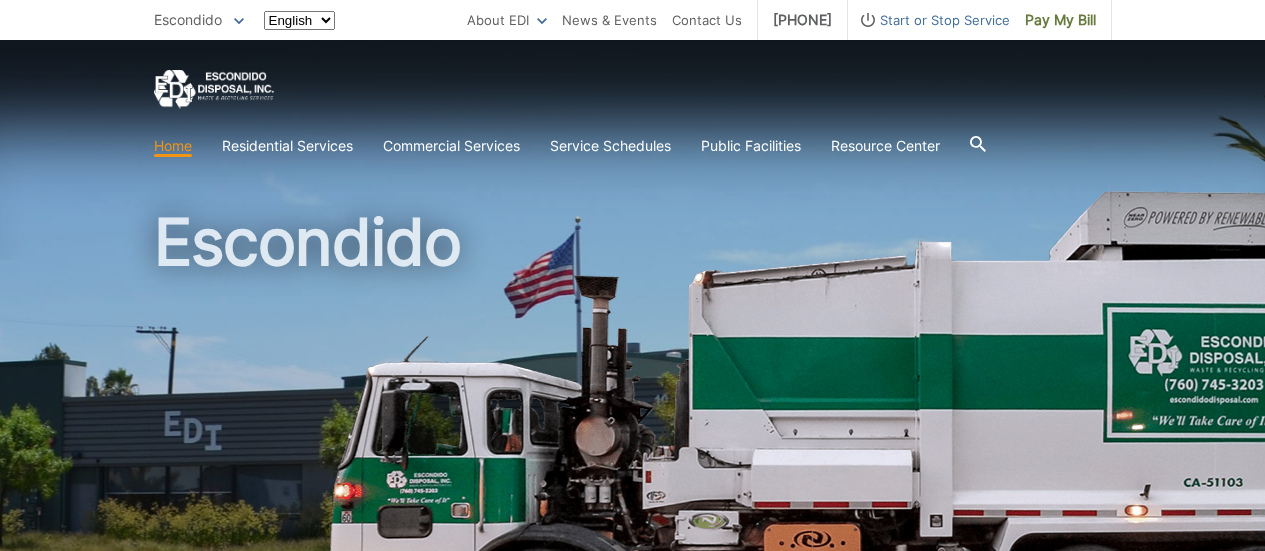scroll, scrollTop: 0, scrollLeft: 0, axis: both 